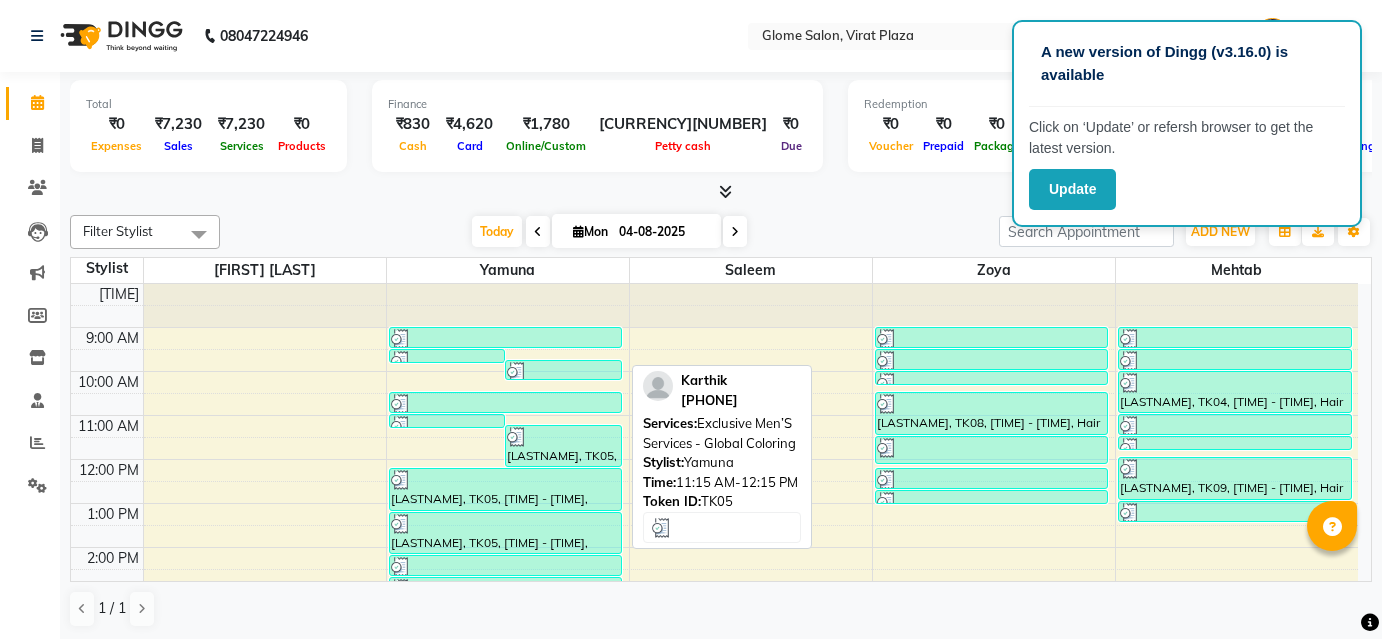 scroll, scrollTop: 0, scrollLeft: 0, axis: both 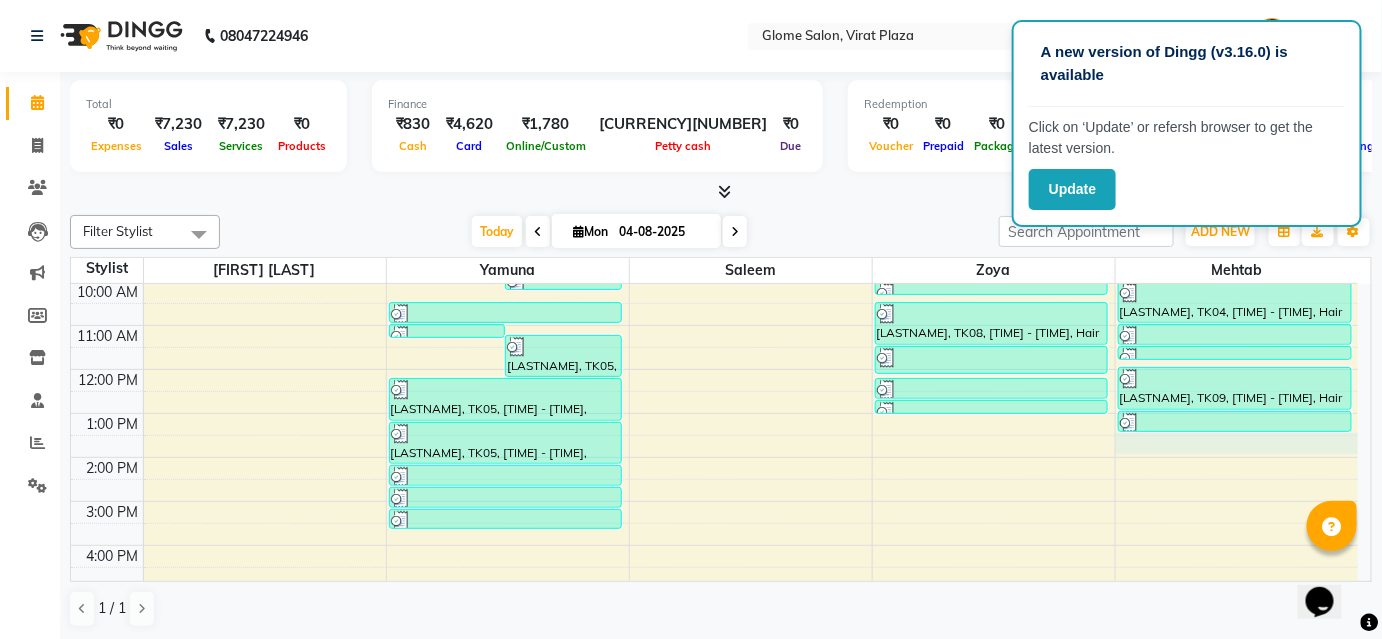 click on "[TIME] [TIME] [TIME] [TIME] [TIME] [TIME] [TIME] [TIME] [TIME] [TIME] [TIME] [TIME] [TIME]     [LASTNAME], TK02, [TIME] - [TIME], Threading  - Upperlip     [LASTNAME], TK02, [TIME] - [TIME], Threading  - Eyebrows     [LASTNAME], TK05, [TIME] - [TIME], Exclusive Men’S Services - Shaving     [LASTNAME], TK05, [TIME] - [TIME], Exclusive Men’S Services - Global Coloring     [LASTNAME], TK02, [TIME] - [TIME], Threading  - Eyebrows     [LASTNAME], TK05, [TIME] - [TIME], Exclusive Men’S Services - Hair Cut     [LASTNAME], TK05, [TIME] - [TIME], Argan Oil Waxing - Full Arms     [LASTNAME], TK05, [TIME] - [TIME], Argan Oil Waxing - Half Legs     [LASTNAME], TK05, [TIME] - [TIME], Peel Off Waxing - Underarms     [LASTNAME], TK05, [TIME] - [TIME], Peel Off Waxing - Upper/Lower Lip     [LASTNAME], TK05, [TIME] - [TIME], Threading  - Eyebrows     [LASTNAME], TK07, [TIME] - [TIME], Threading  - Eyebrows     [LASTNAME], TK07, [TIME] - [TIME], Threading  - Eyebrows" at bounding box center [714, 479] 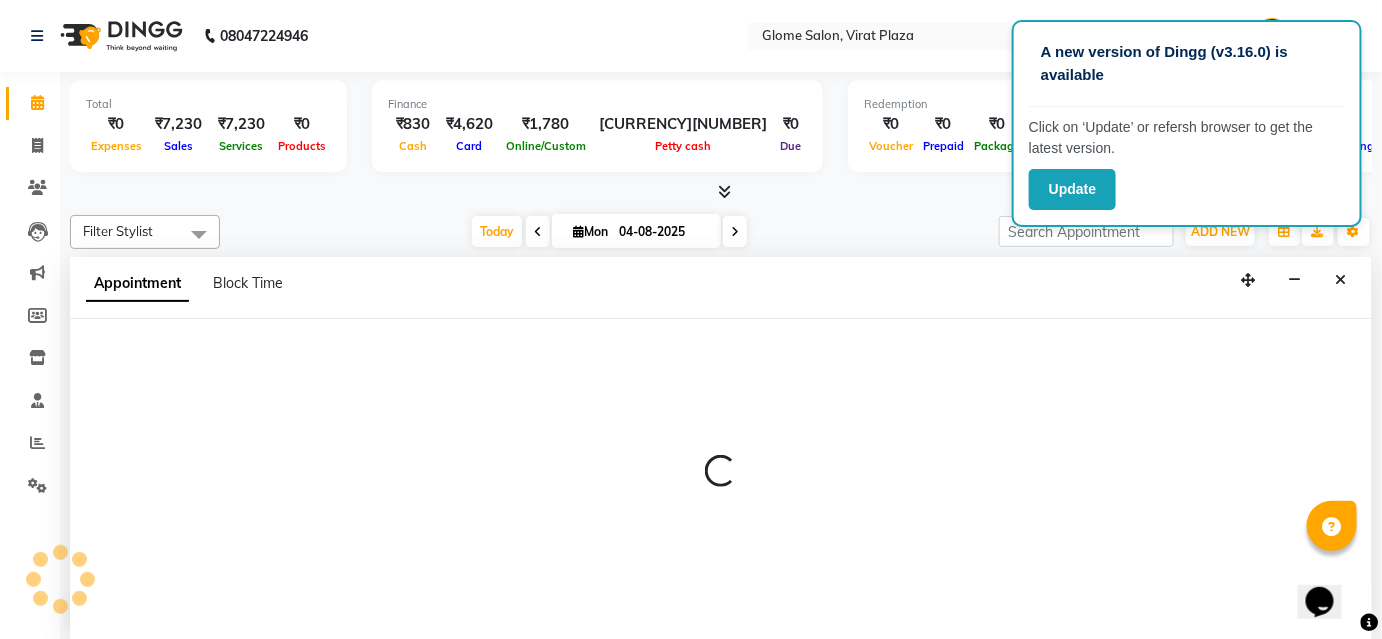 scroll, scrollTop: 0, scrollLeft: 0, axis: both 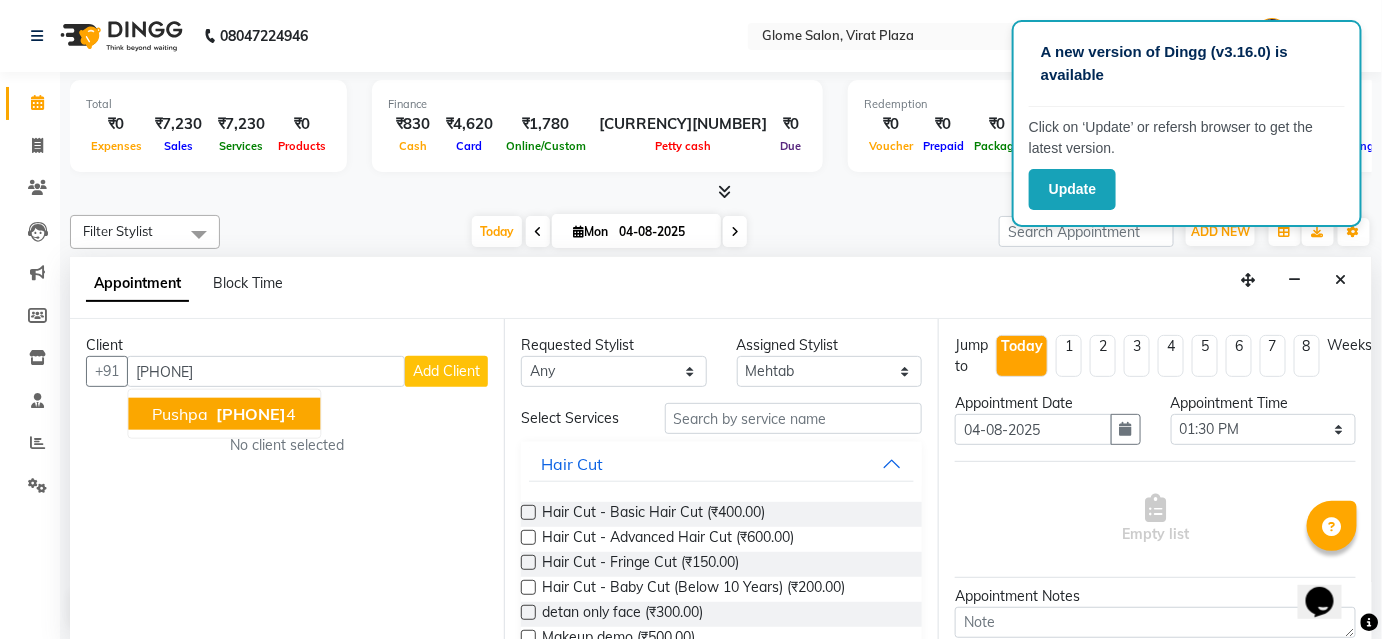 click on "[PHONE]" at bounding box center [251, 414] 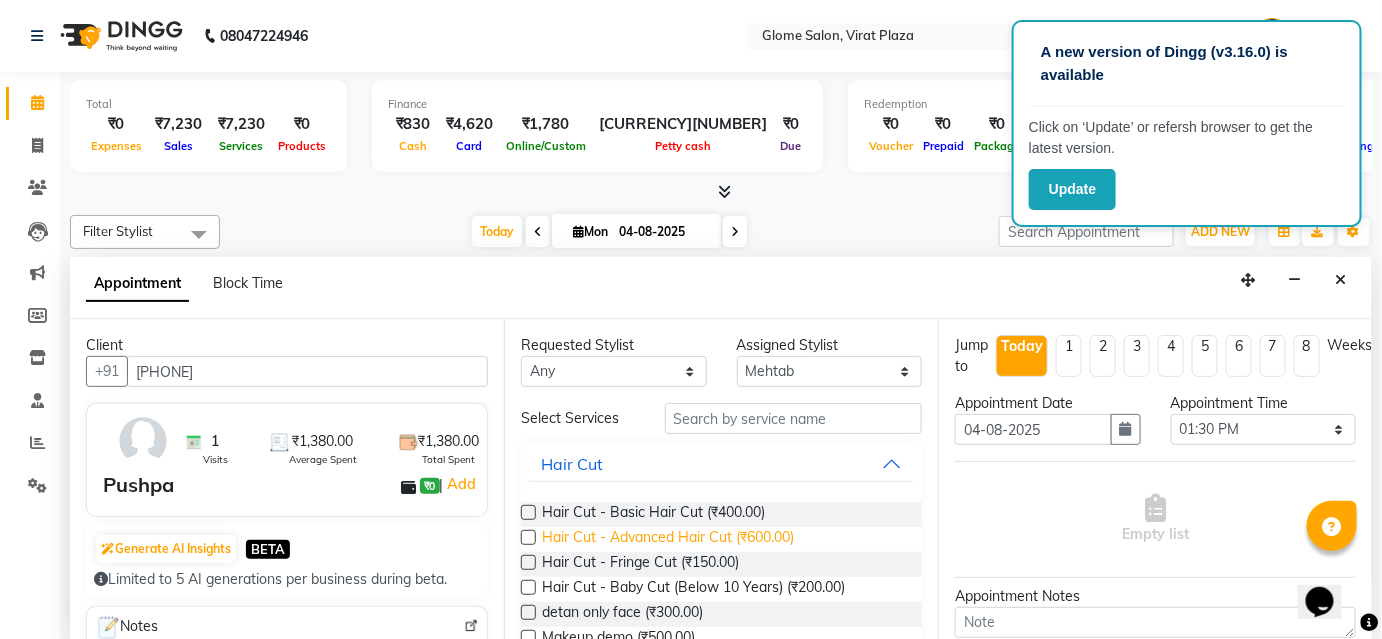 type on "[PHONE]" 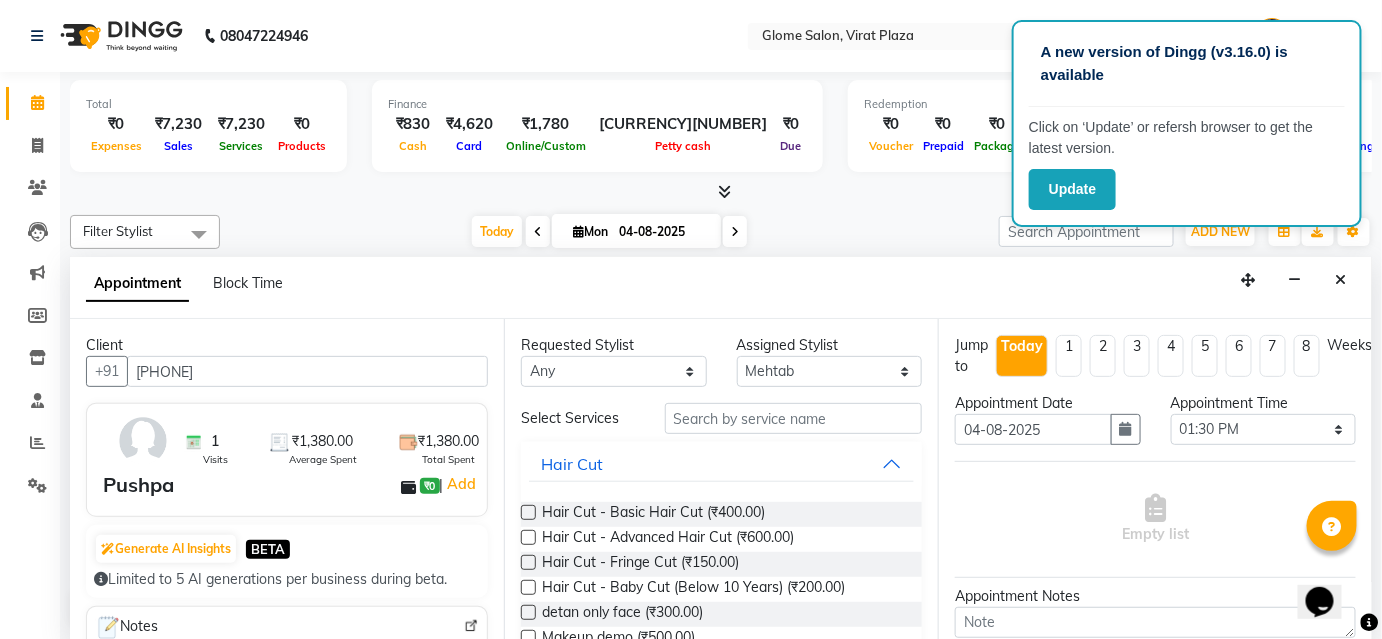 drag, startPoint x: 762, startPoint y: 532, endPoint x: 769, endPoint y: 451, distance: 81.3019 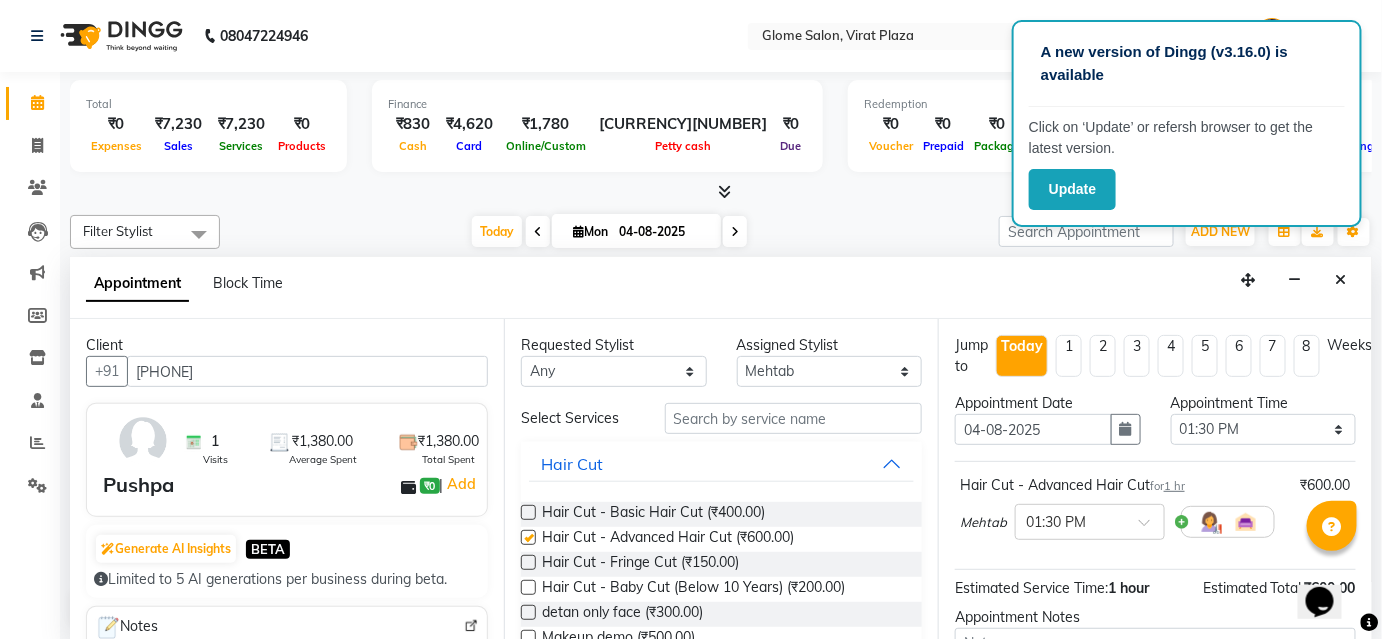 checkbox on "false" 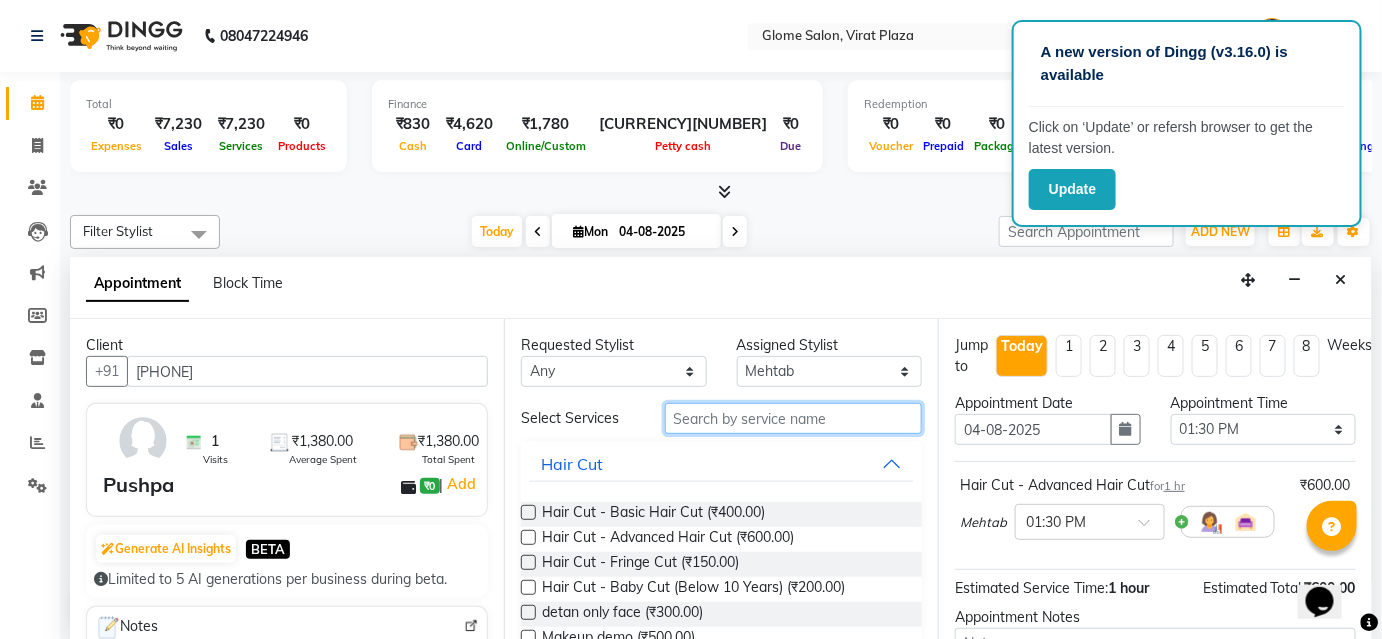 click at bounding box center [793, 418] 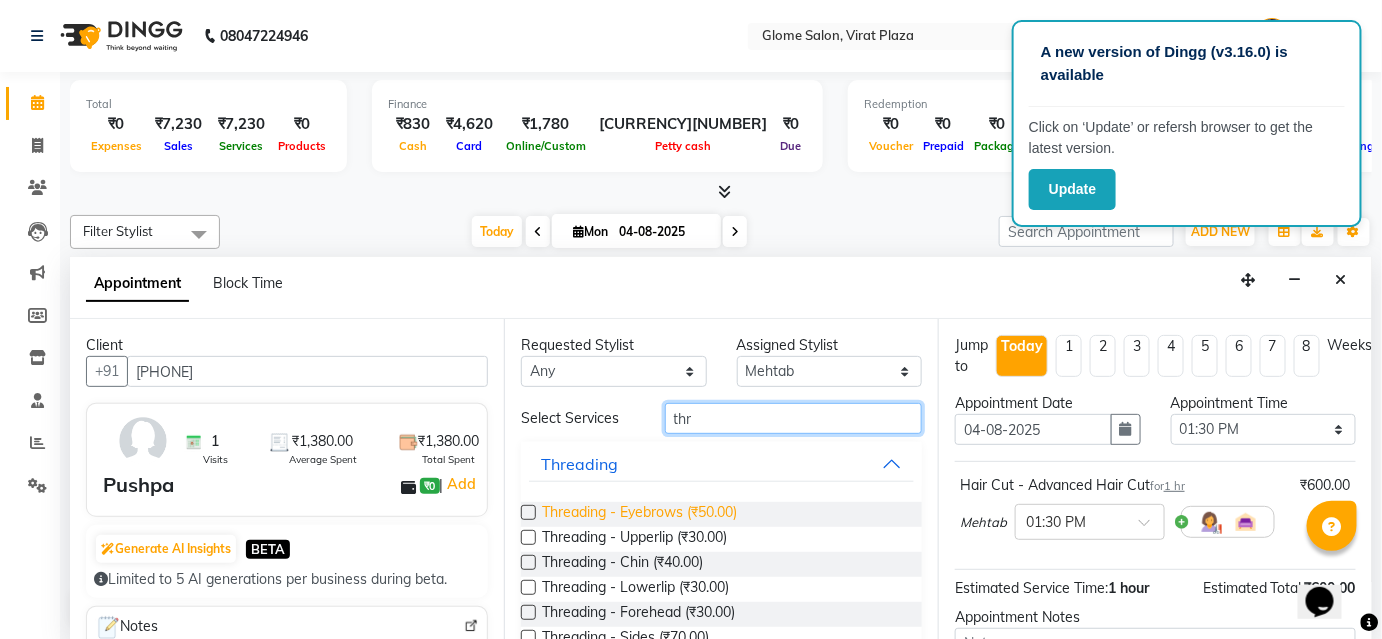 type on "thr" 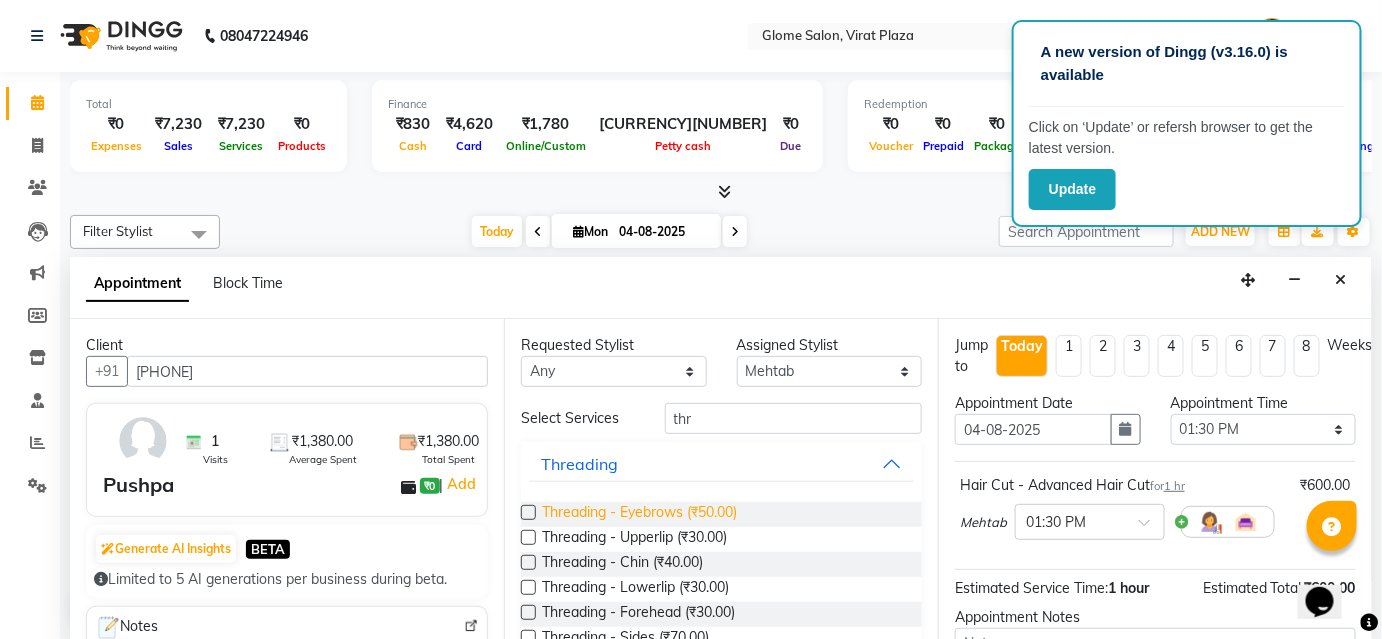 click on "Threading  - Eyebrows (₹50.00)" at bounding box center [639, 514] 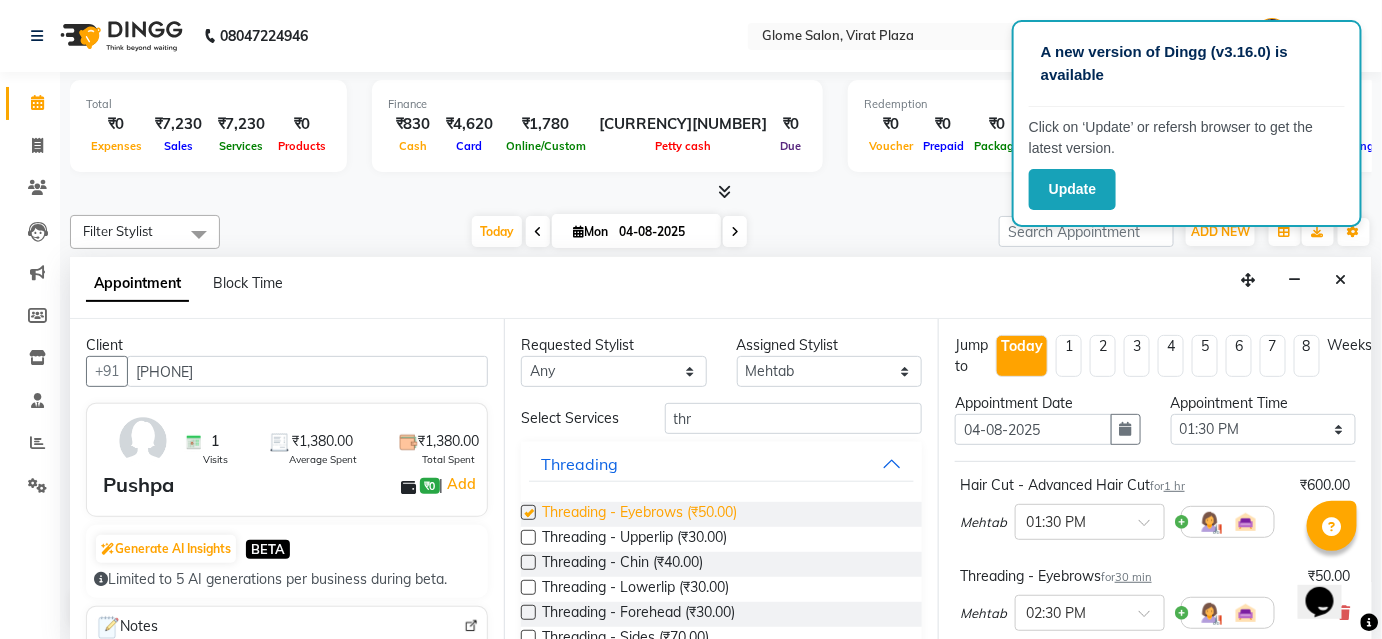 checkbox on "false" 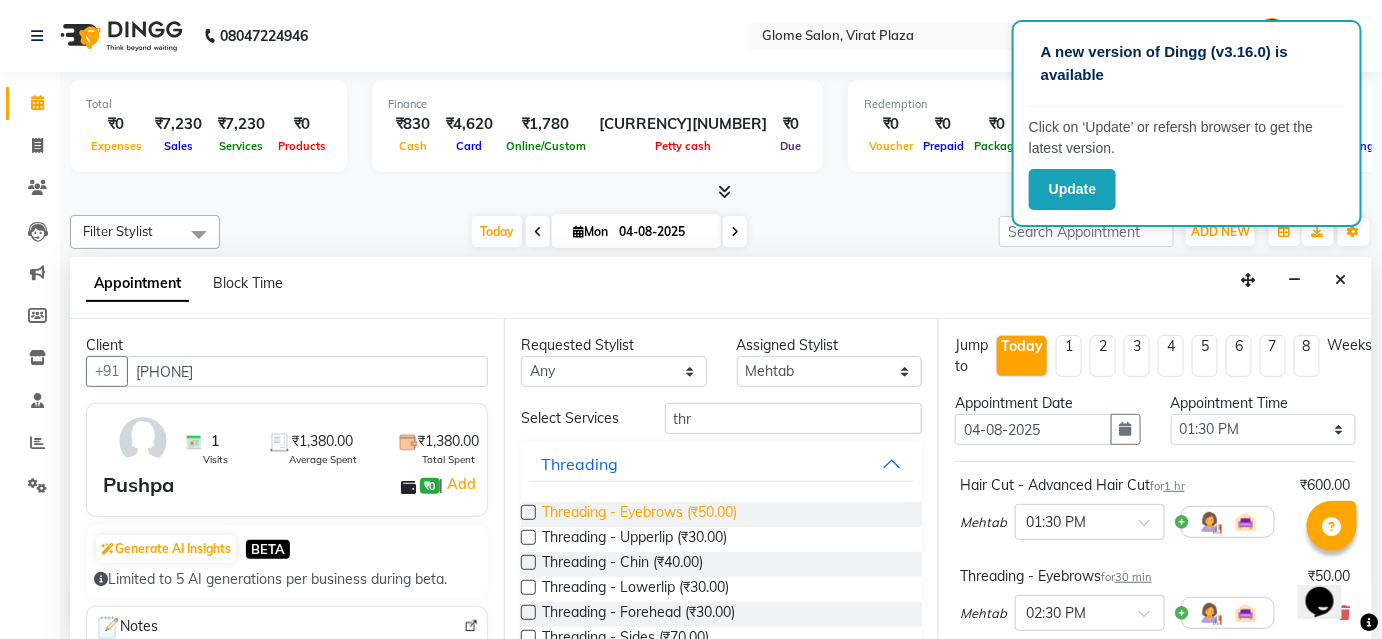 drag, startPoint x: 700, startPoint y: 532, endPoint x: 704, endPoint y: 508, distance: 24.33105 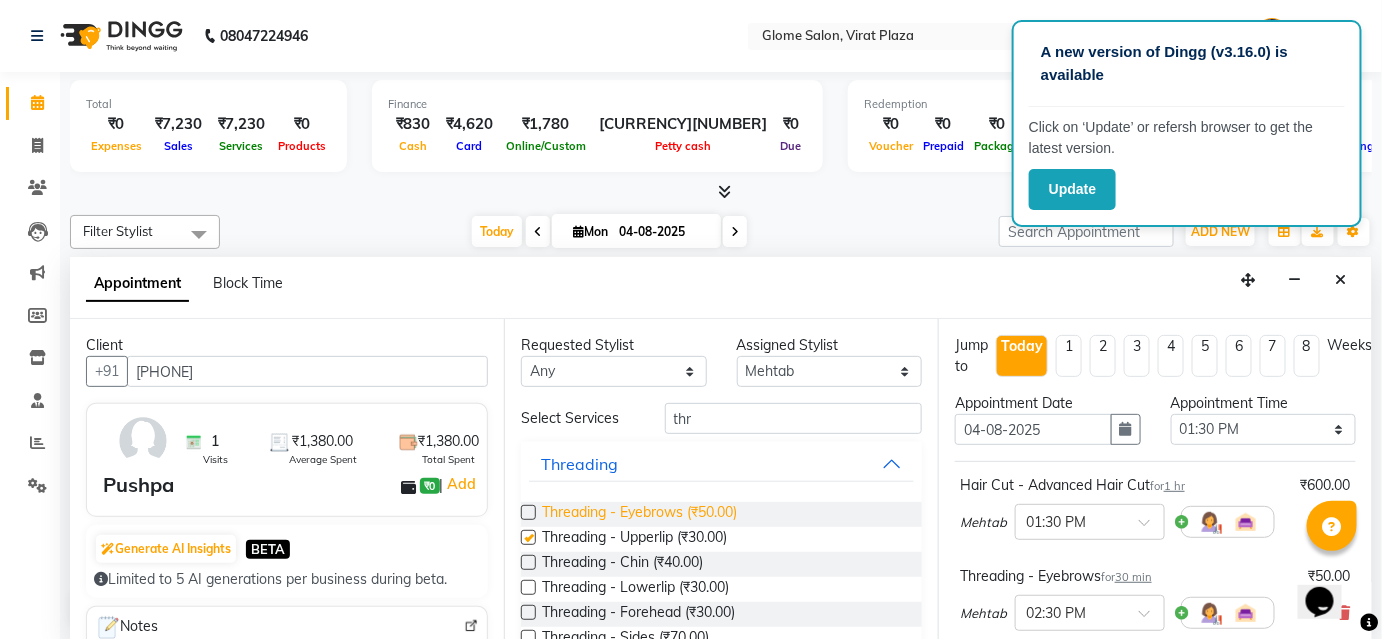checkbox on "false" 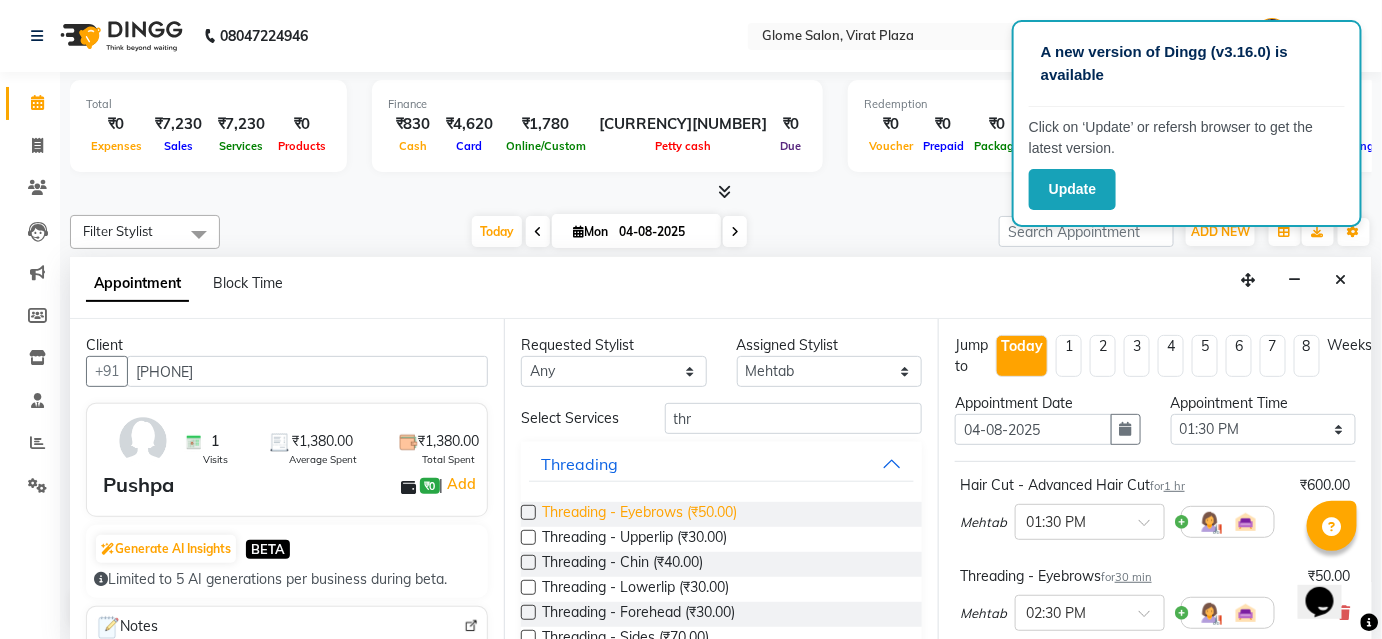 click on "Threading  - Eyebrows (₹50.00)" at bounding box center (639, 514) 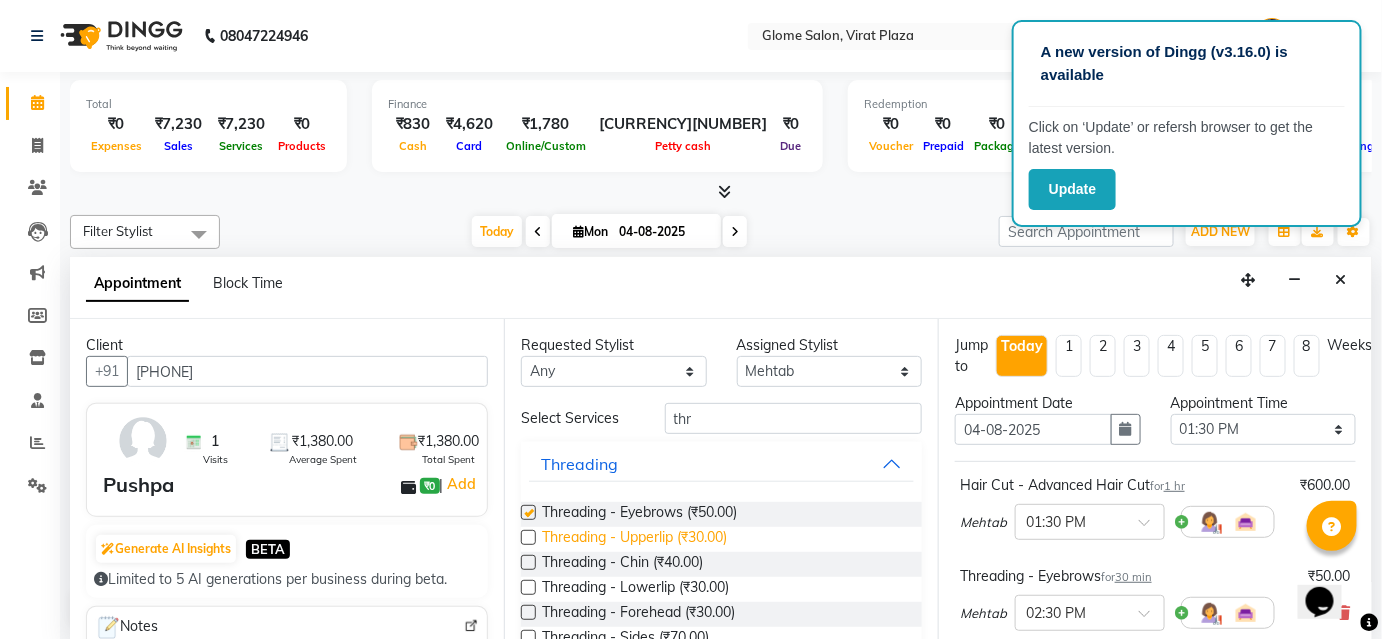 checkbox on "false" 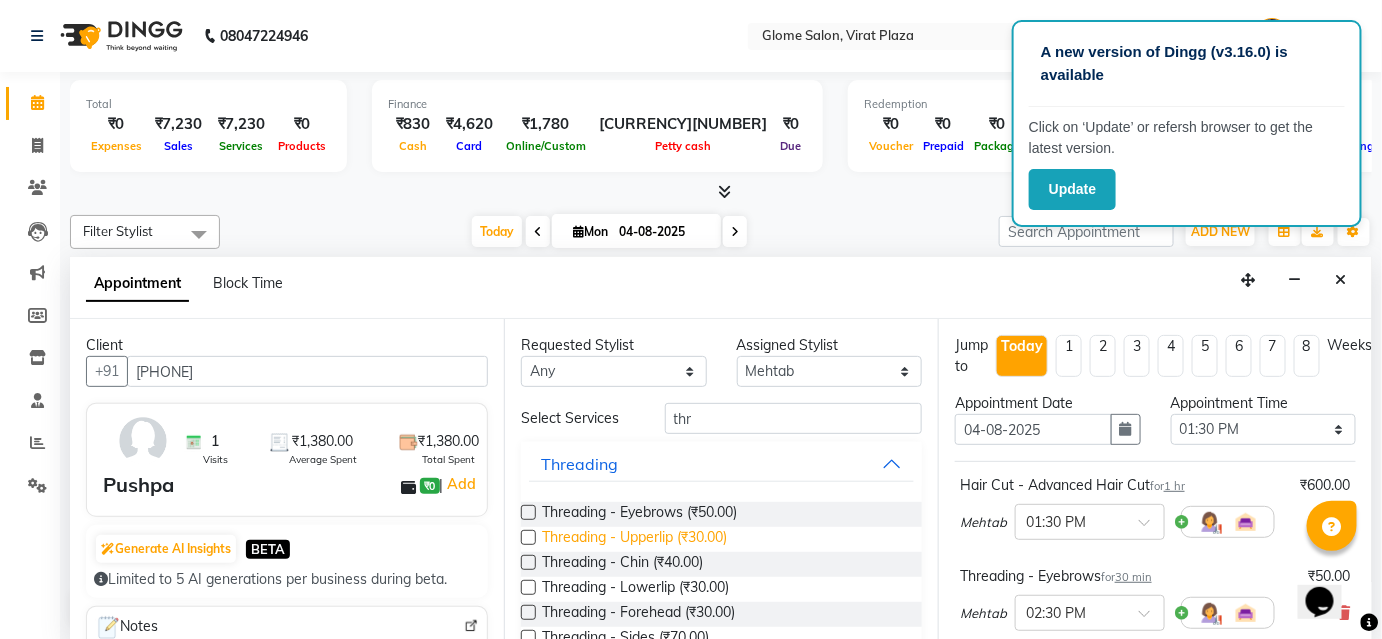 click on "Threading  - Upperlip (₹30.00)" at bounding box center [634, 539] 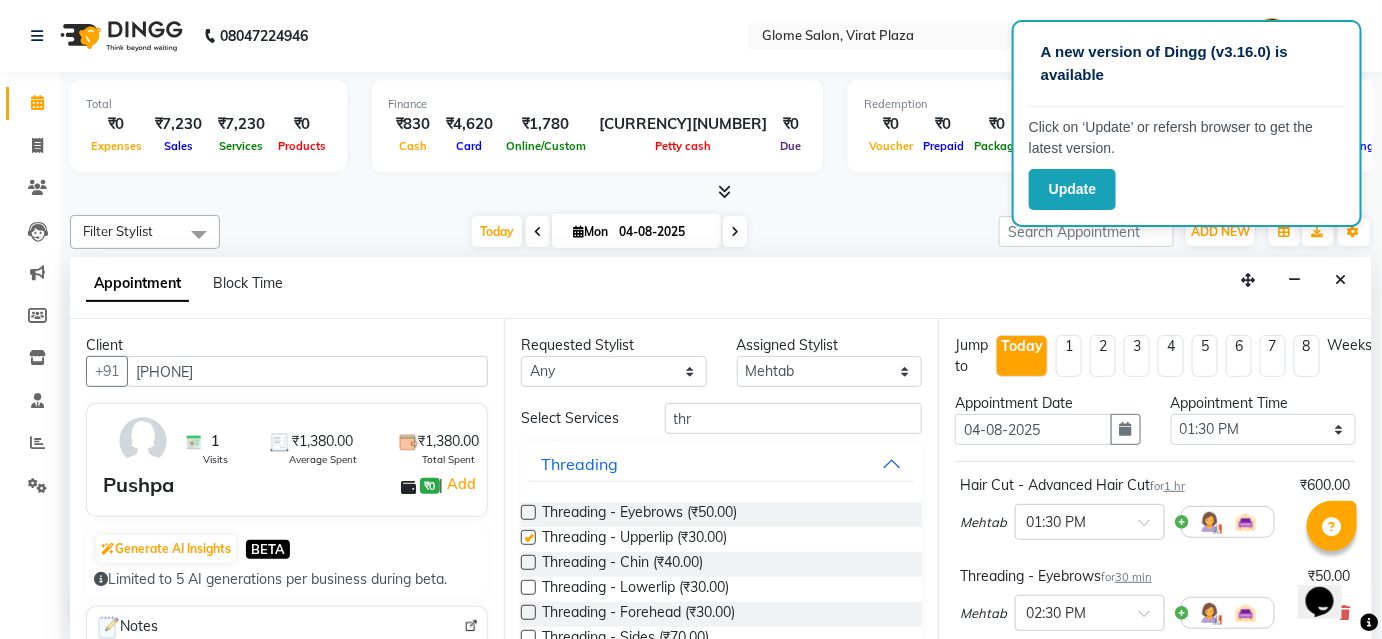 checkbox on "false" 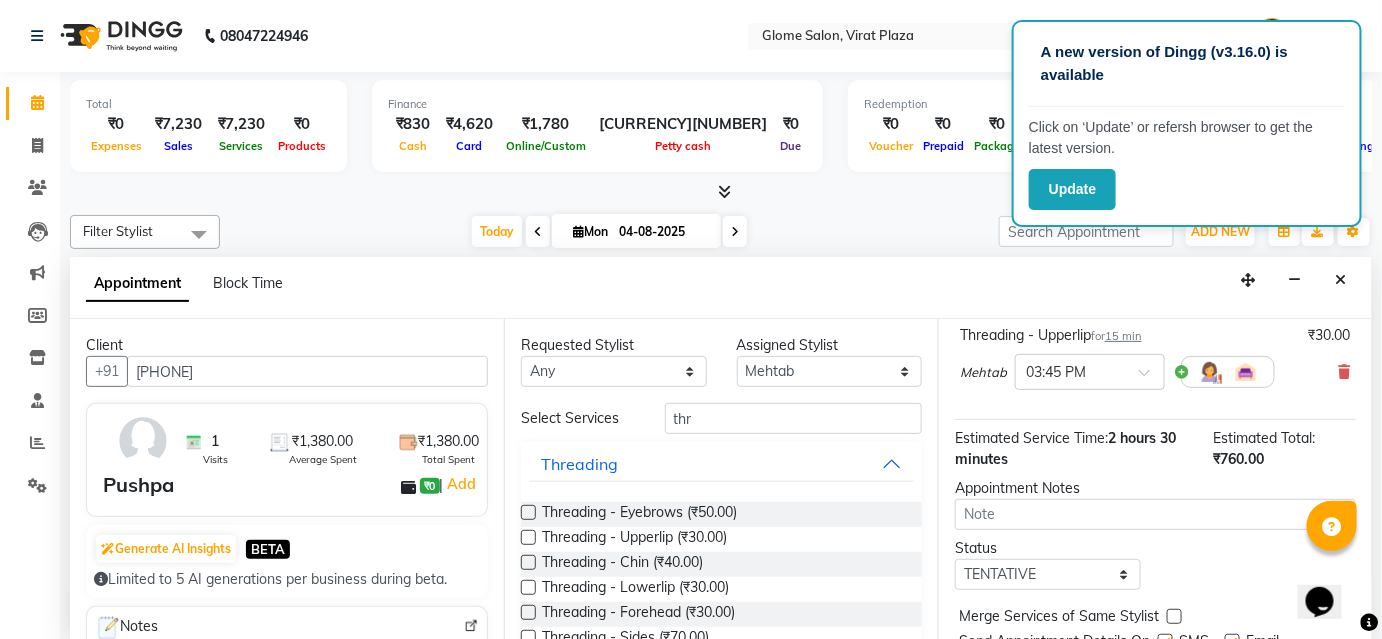 scroll, scrollTop: 588, scrollLeft: 0, axis: vertical 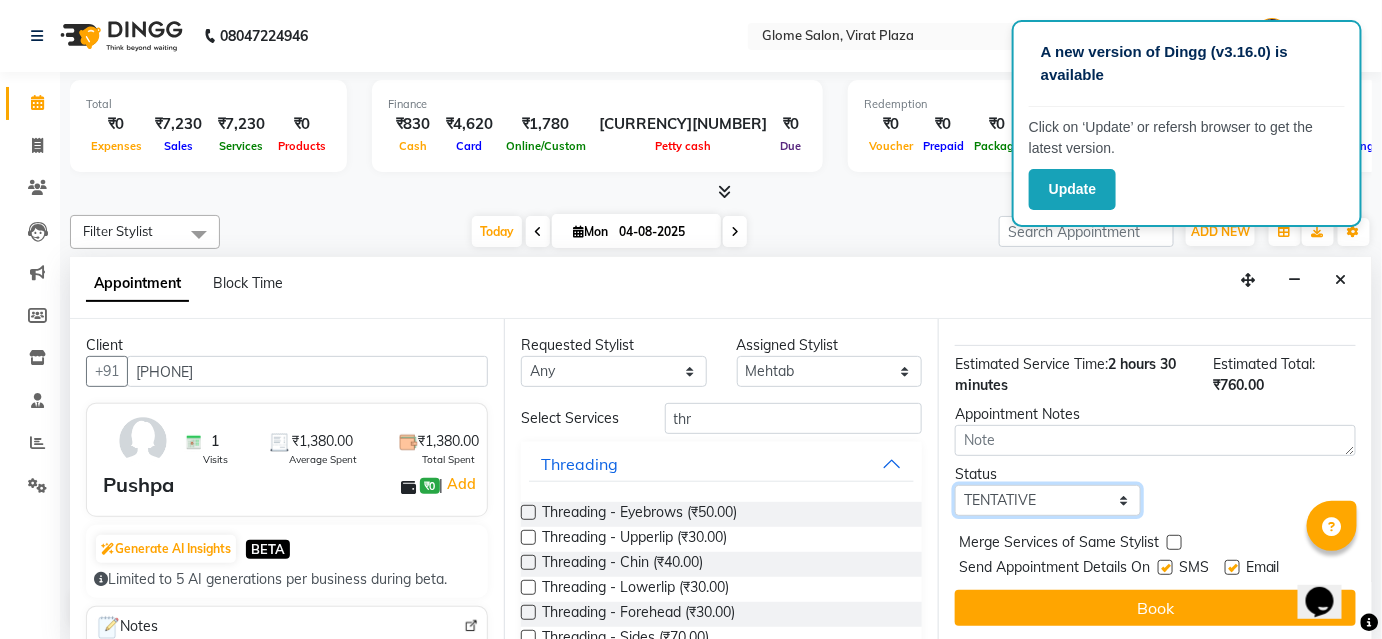 click on "Select TENTATIVE CONFIRM CHECK-IN UPCOMING" at bounding box center (1048, 500) 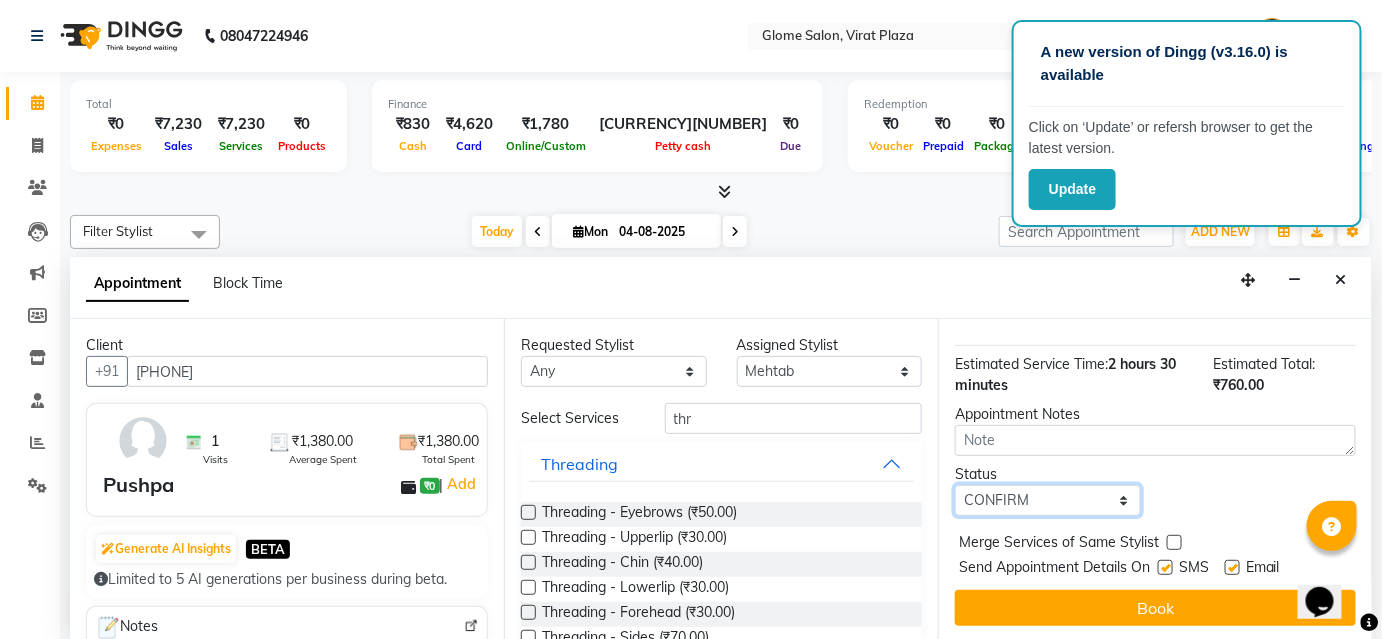 click on "Select TENTATIVE CONFIRM CHECK-IN UPCOMING" at bounding box center [1048, 500] 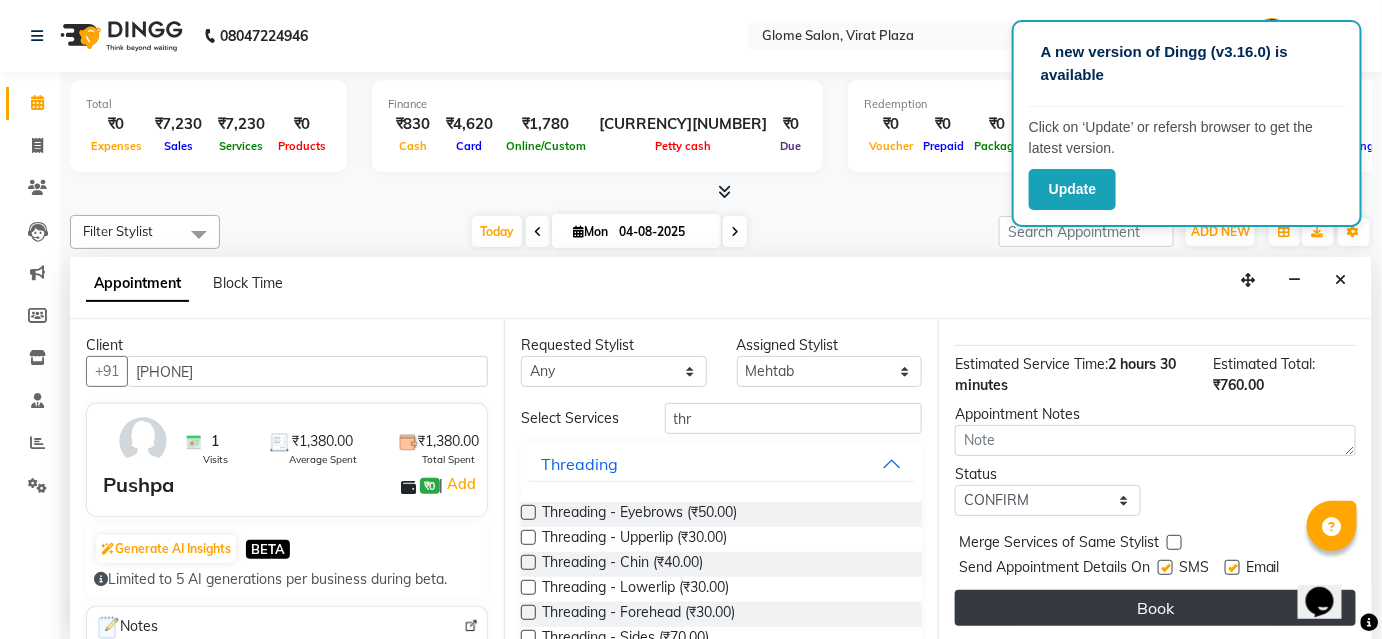 click on "Book" at bounding box center [1155, 608] 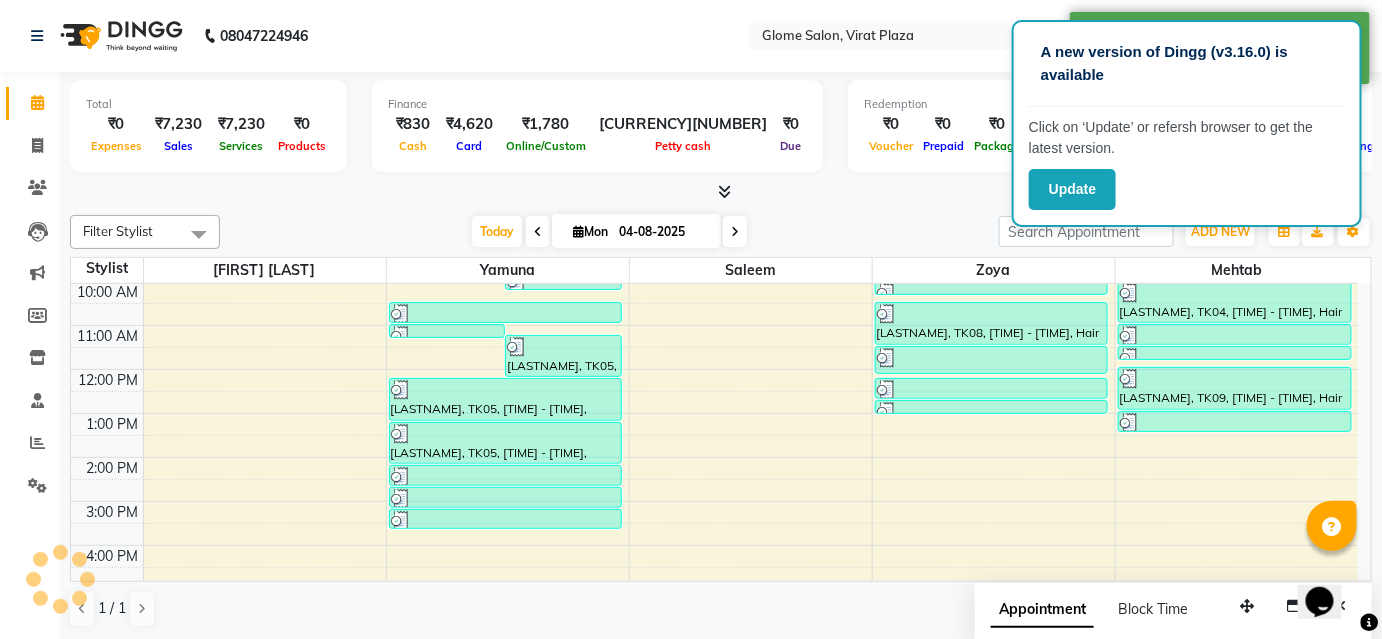 scroll, scrollTop: 0, scrollLeft: 0, axis: both 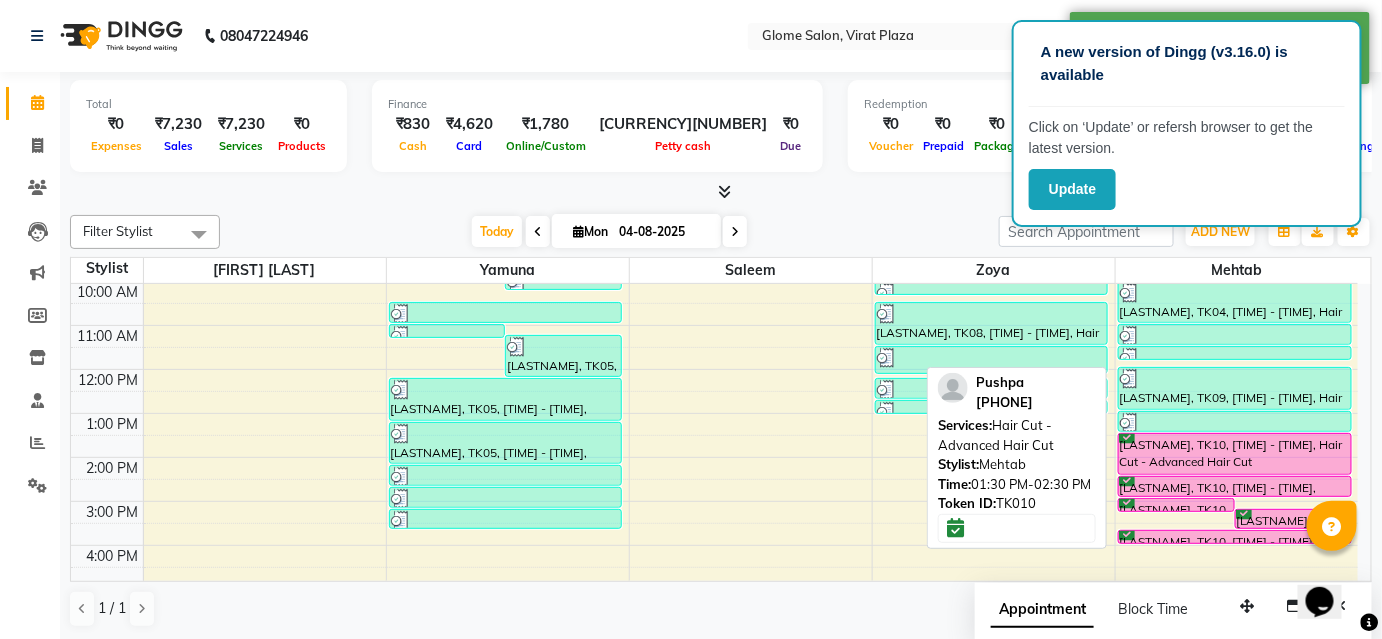 click on "[LASTNAME], TK10, [TIME] - [TIME], Hair Cut - Advanced Hair Cut" at bounding box center (1235, 454) 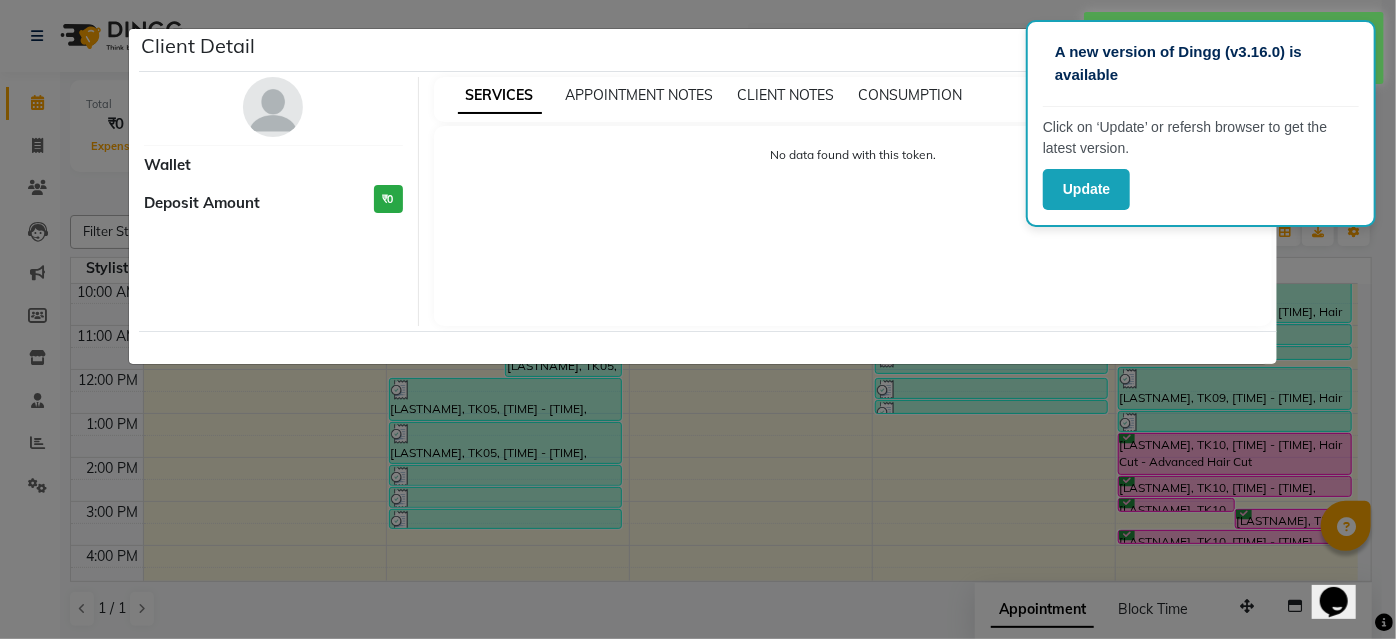 select on "6" 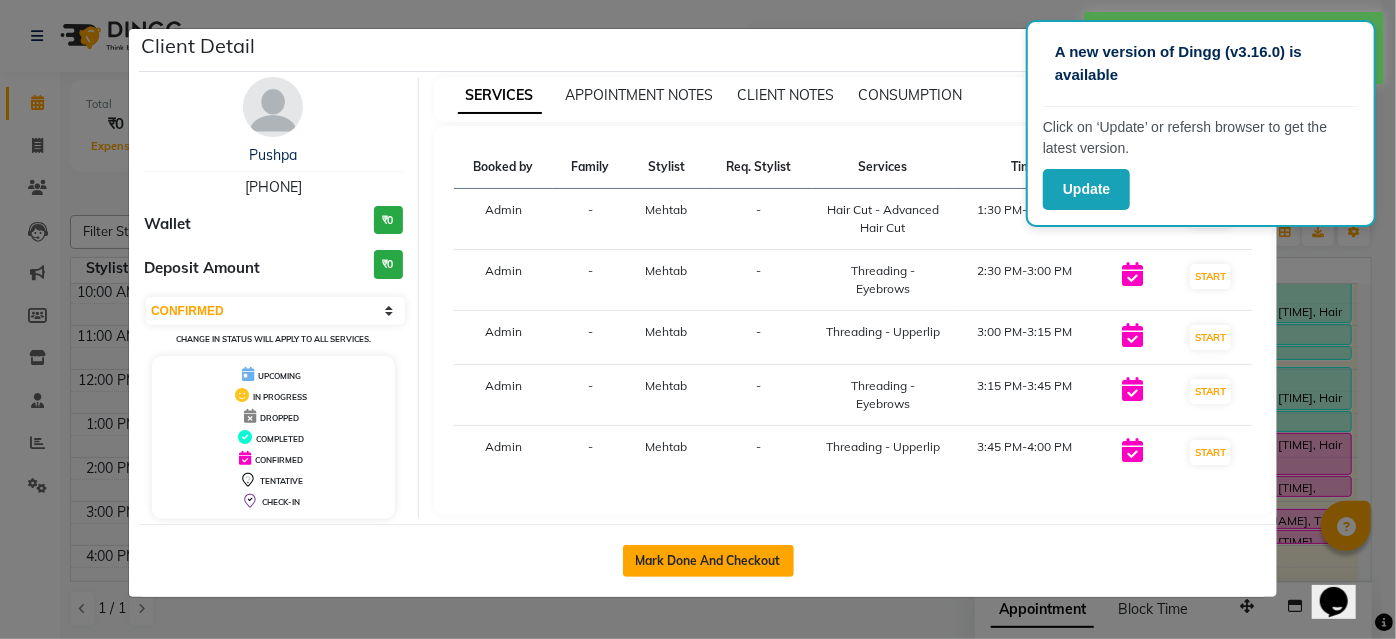 click on "Mark Done And Checkout" 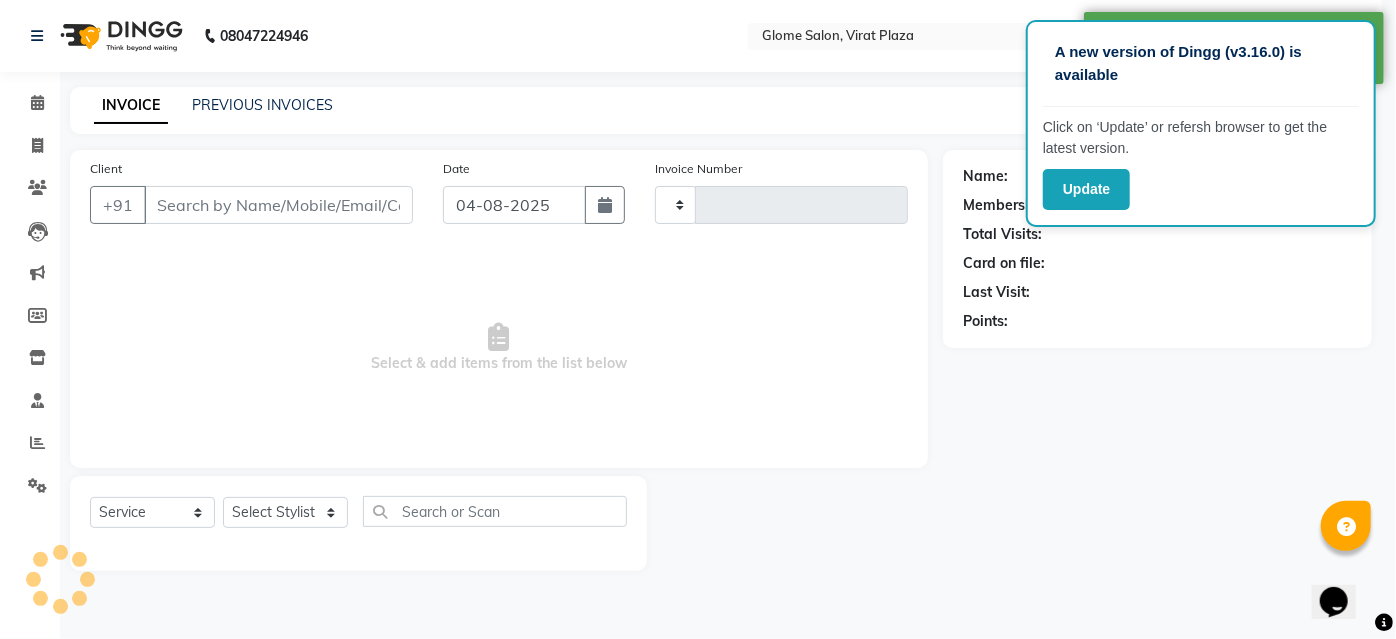 type on "1768" 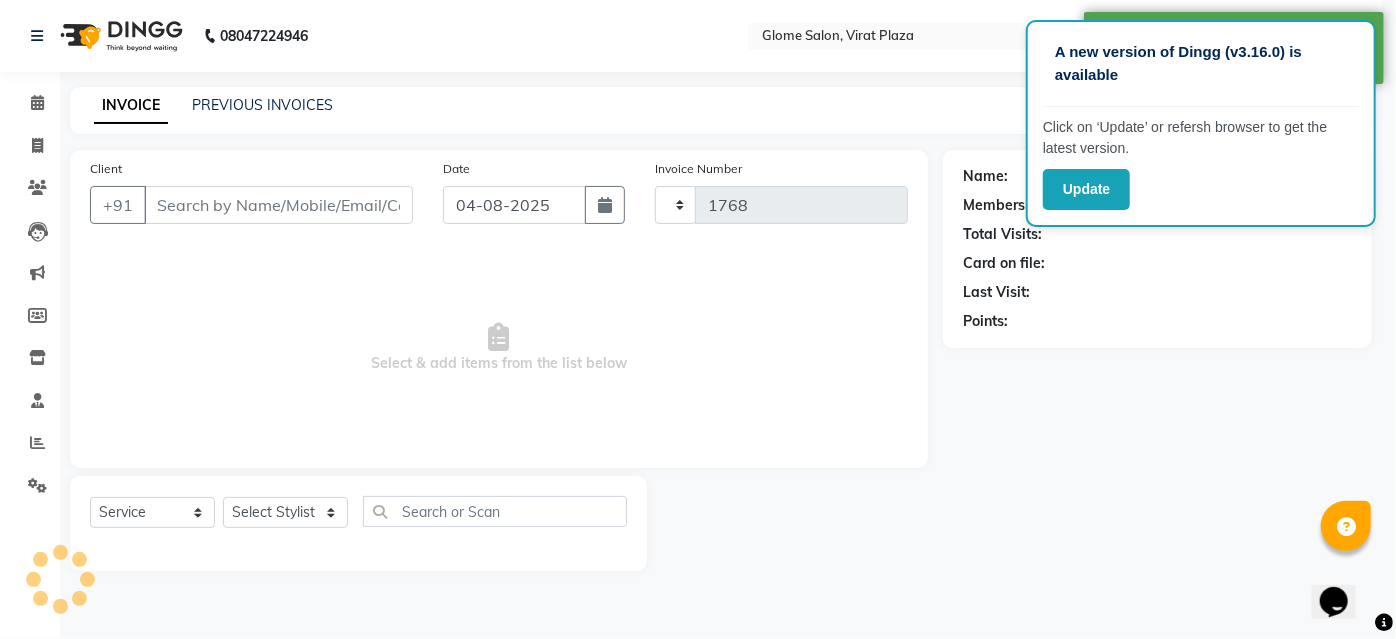 select on "5199" 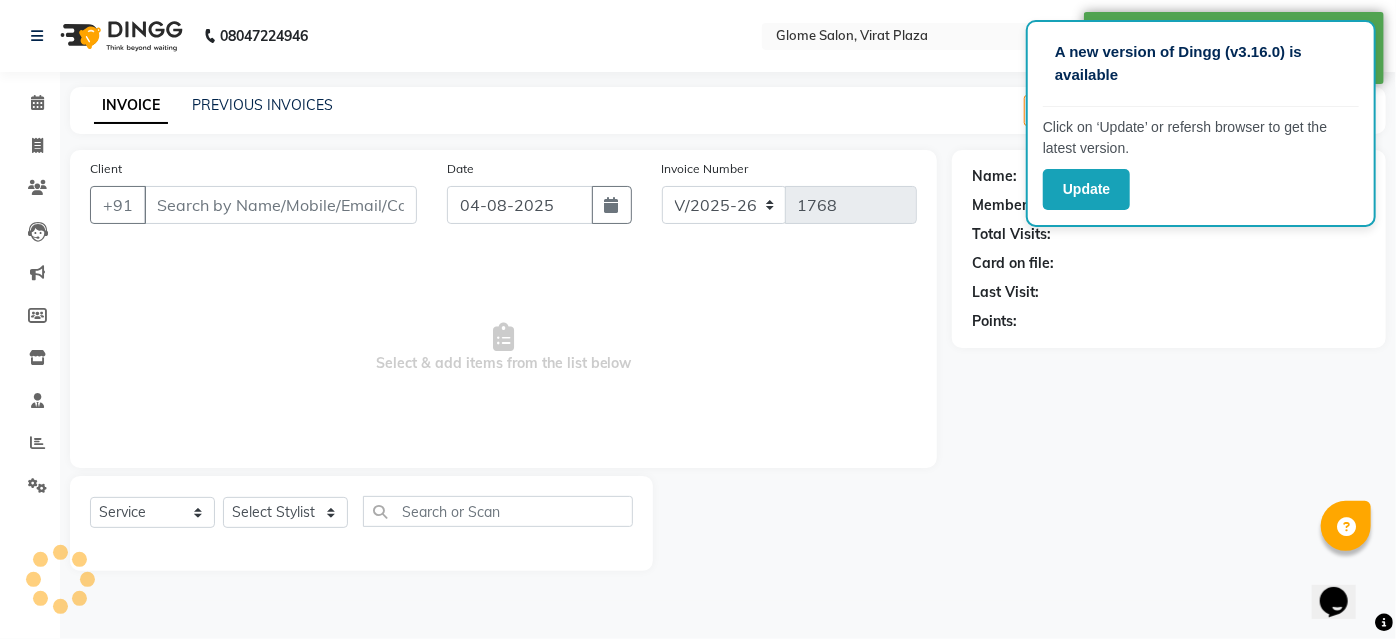 type on "[PHONE]" 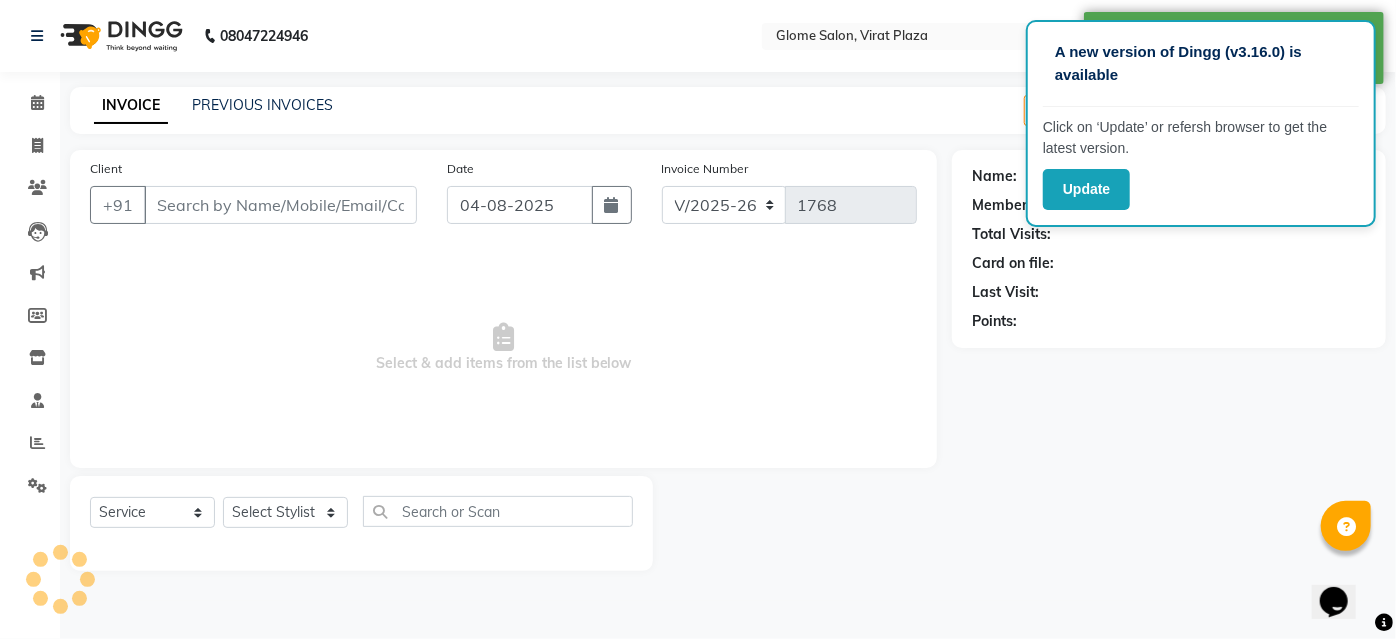 select on "87909" 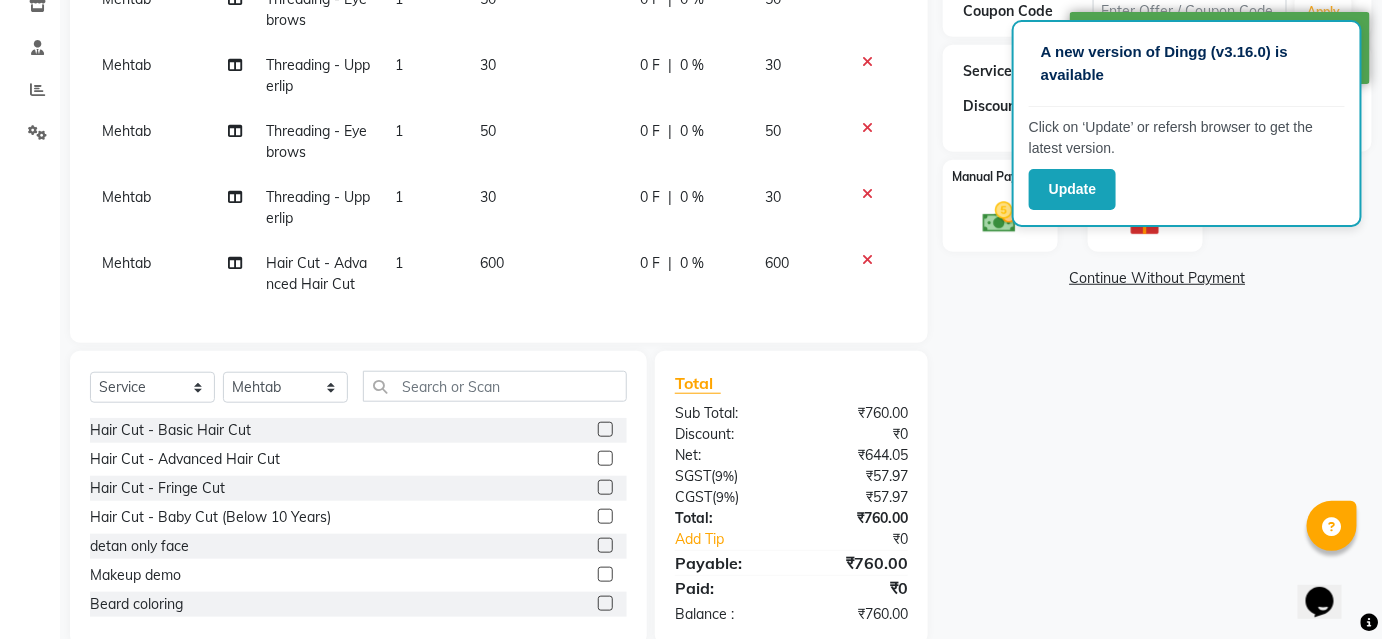 scroll, scrollTop: 312, scrollLeft: 0, axis: vertical 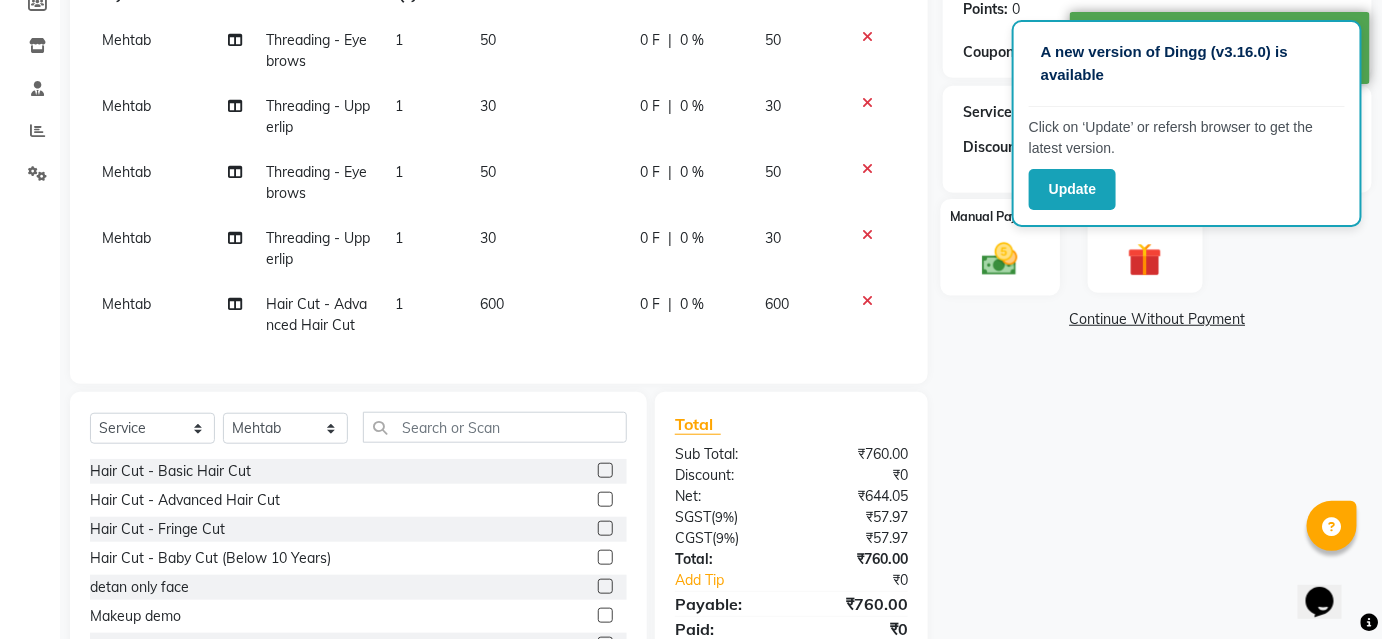 click 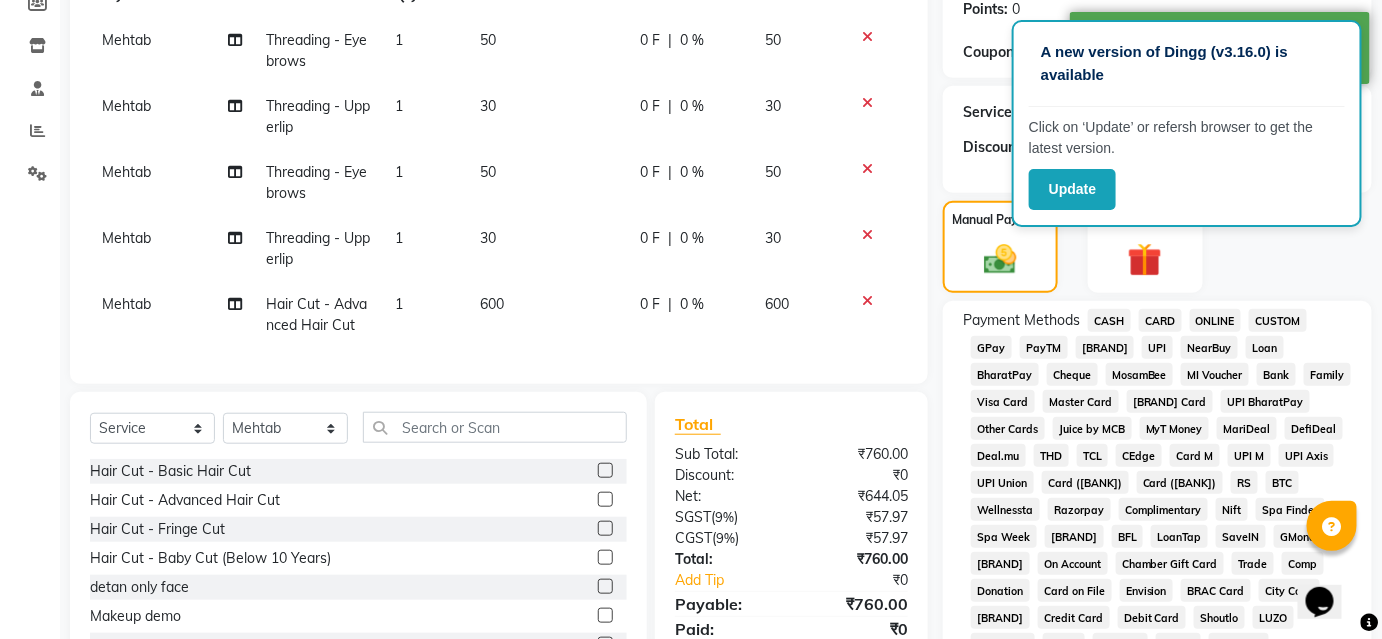 click on "UPI" 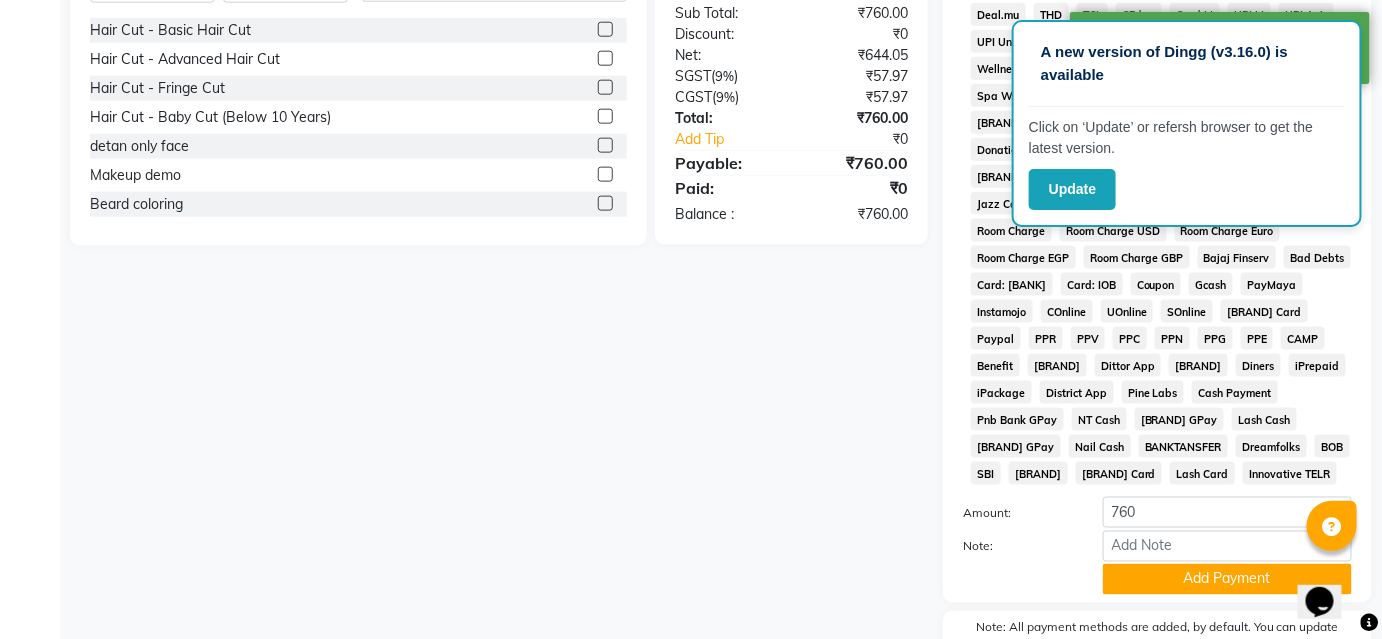 scroll, scrollTop: 839, scrollLeft: 0, axis: vertical 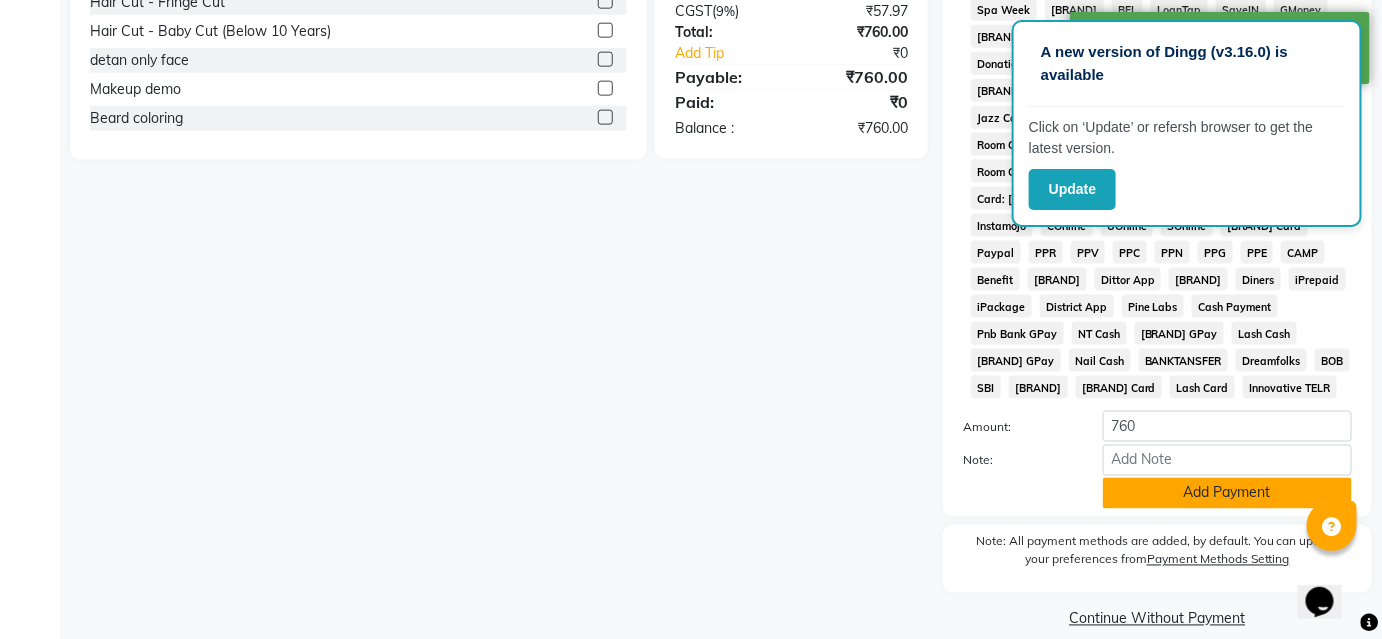 click on "Add Payment" 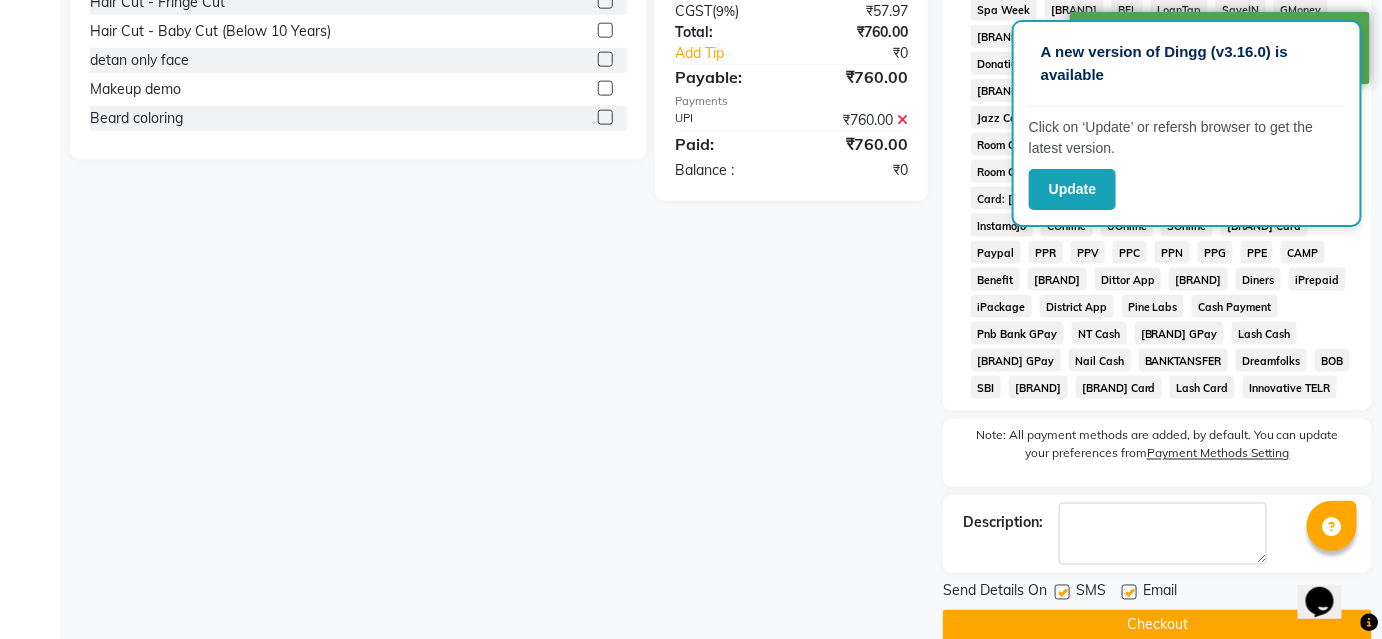 click on "Checkout" 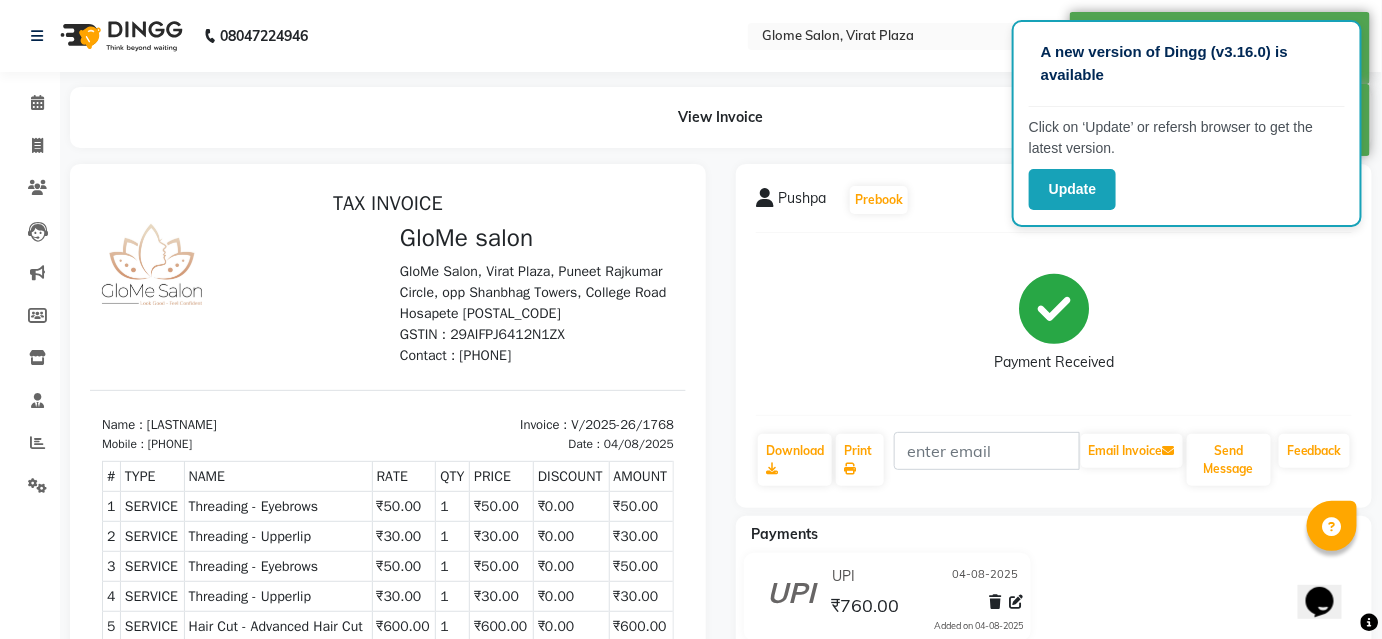scroll, scrollTop: 0, scrollLeft: 0, axis: both 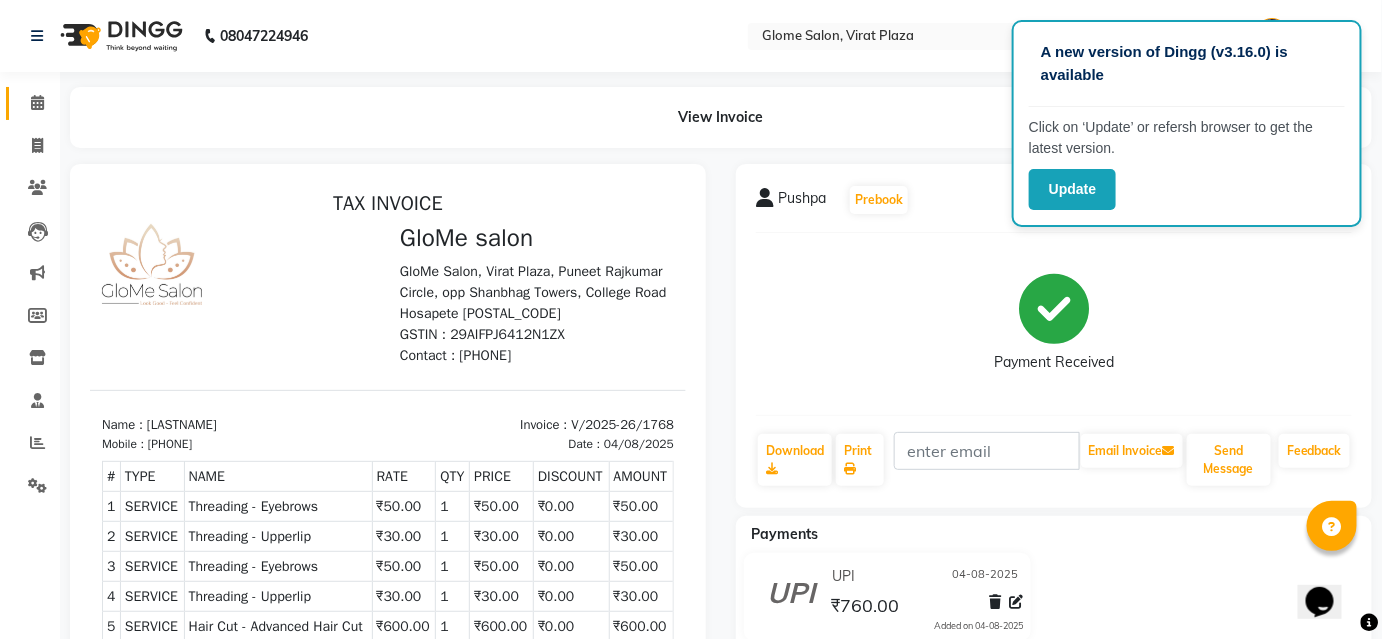 click on "Calendar" 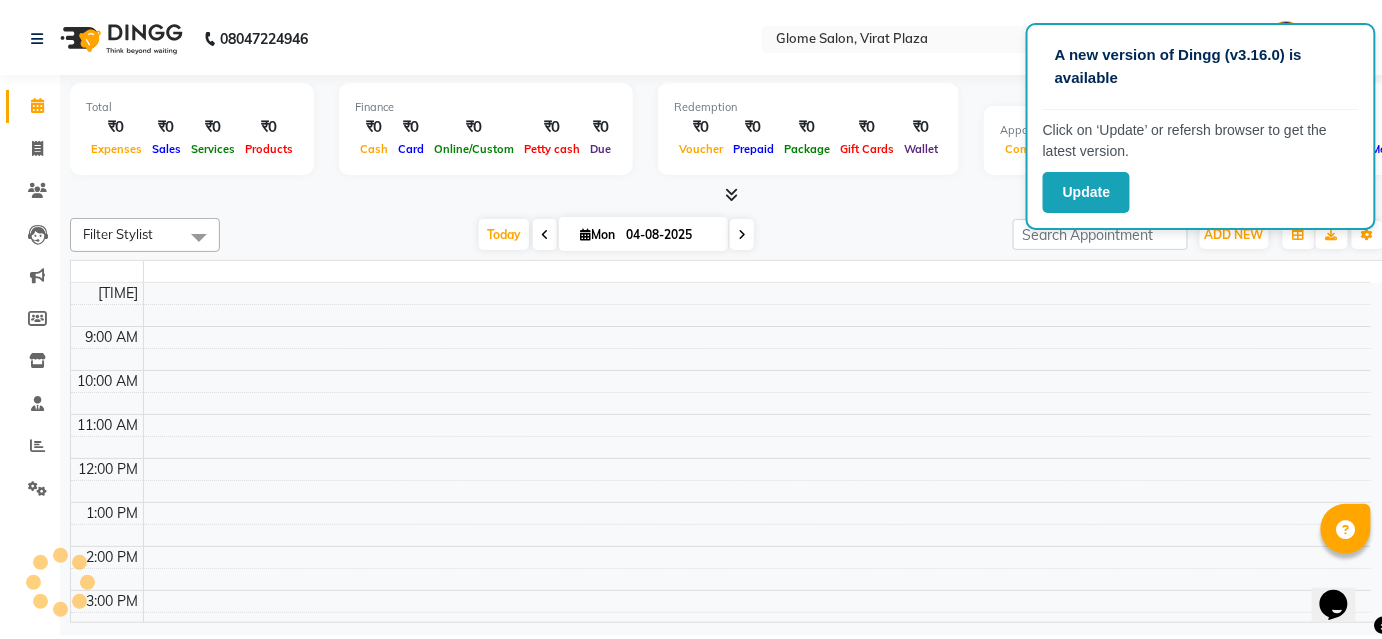 scroll, scrollTop: 0, scrollLeft: 0, axis: both 